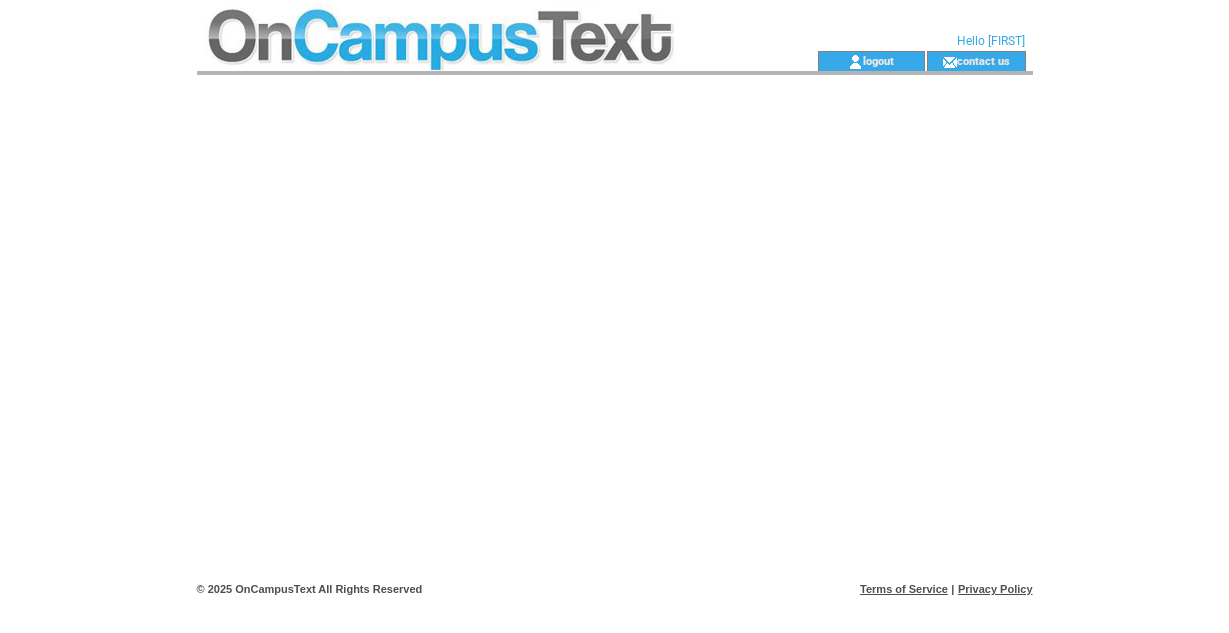 scroll, scrollTop: 0, scrollLeft: 0, axis: both 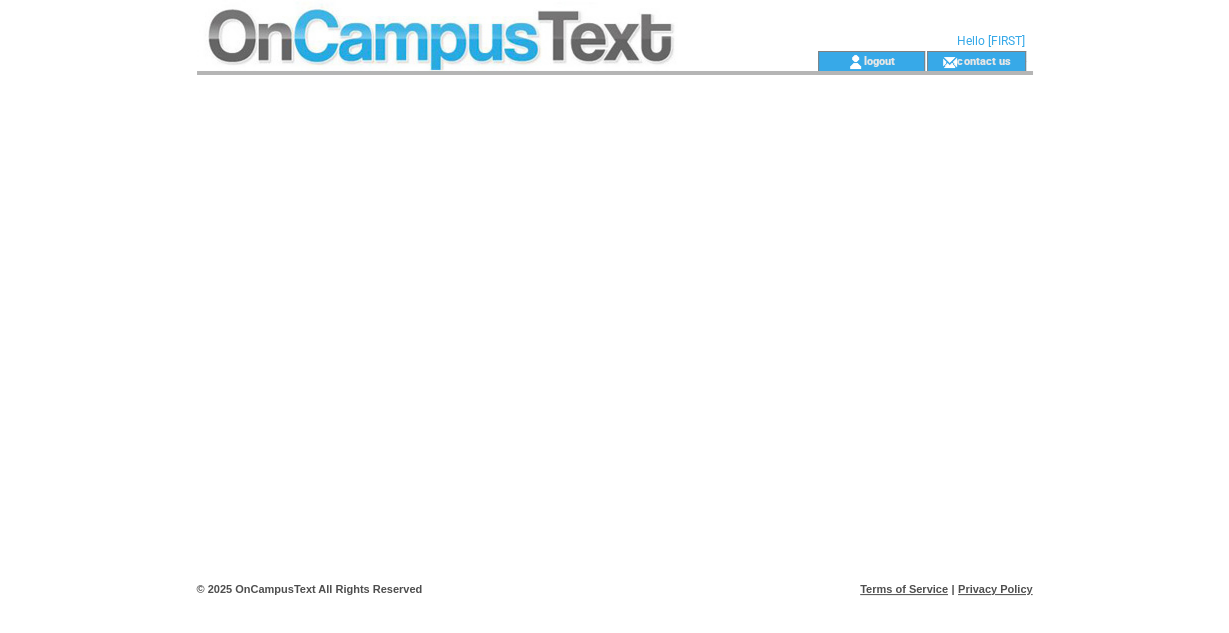 click at bounding box center (471, 61) 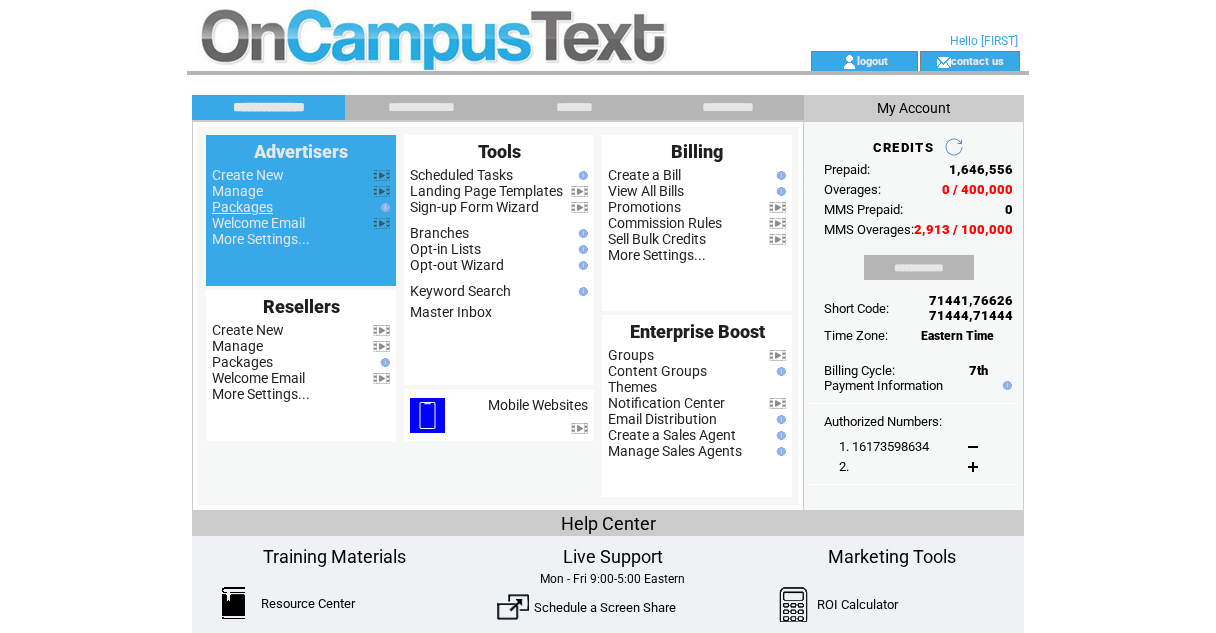 scroll, scrollTop: 0, scrollLeft: 0, axis: both 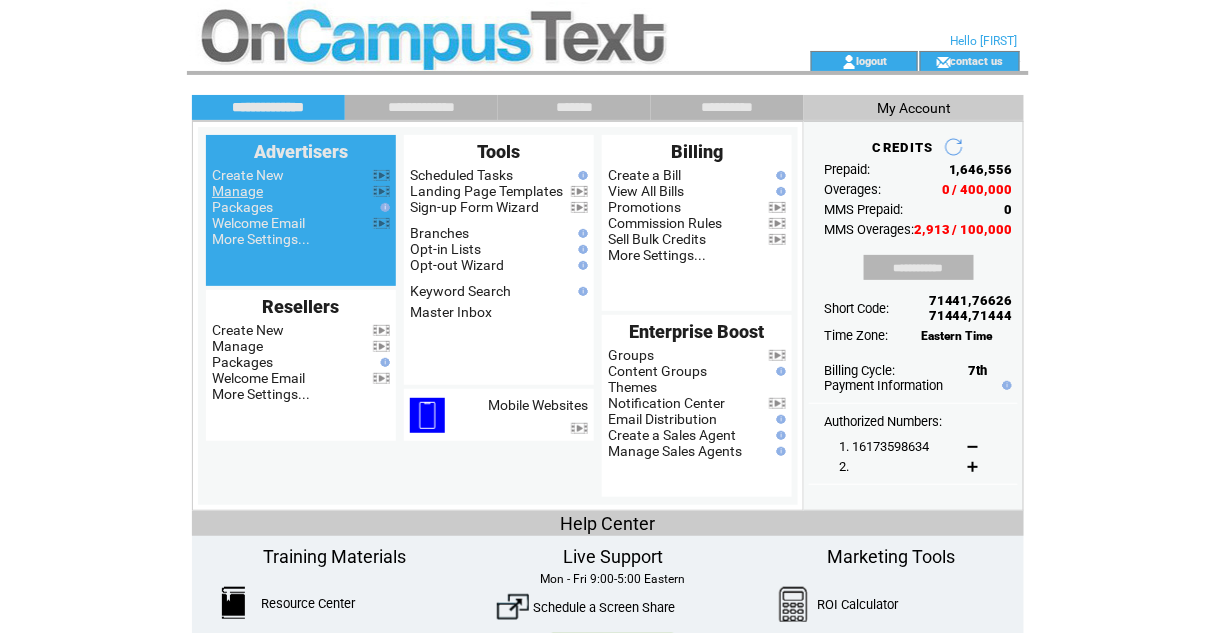 click on "Manage" at bounding box center (237, 191) 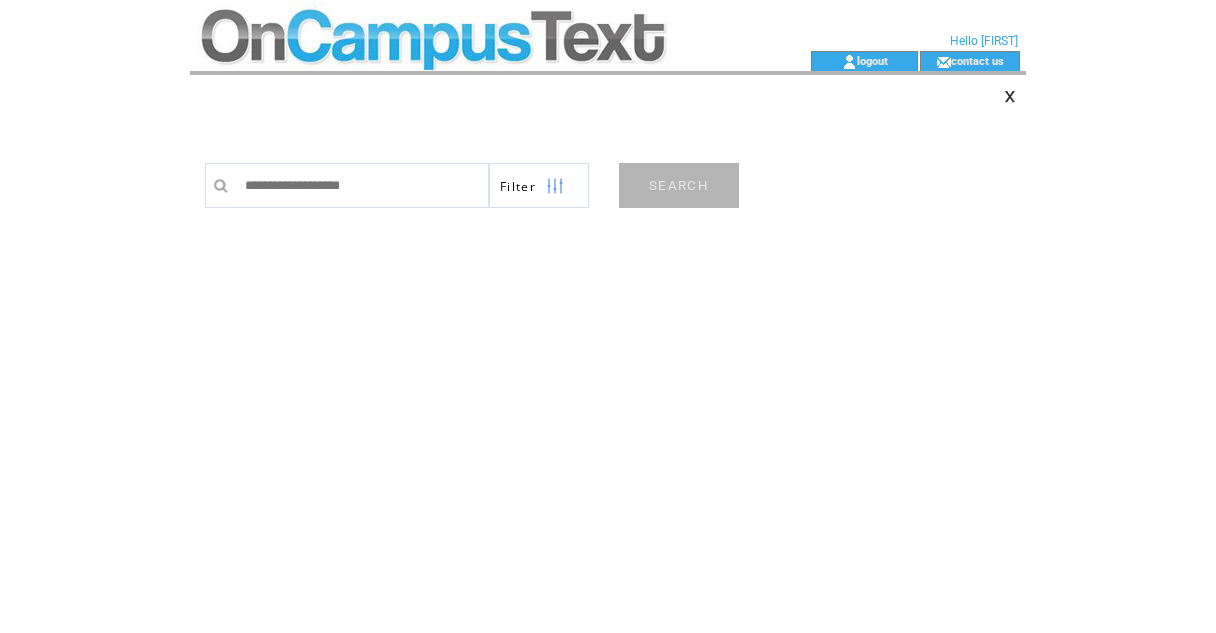 scroll, scrollTop: 0, scrollLeft: 0, axis: both 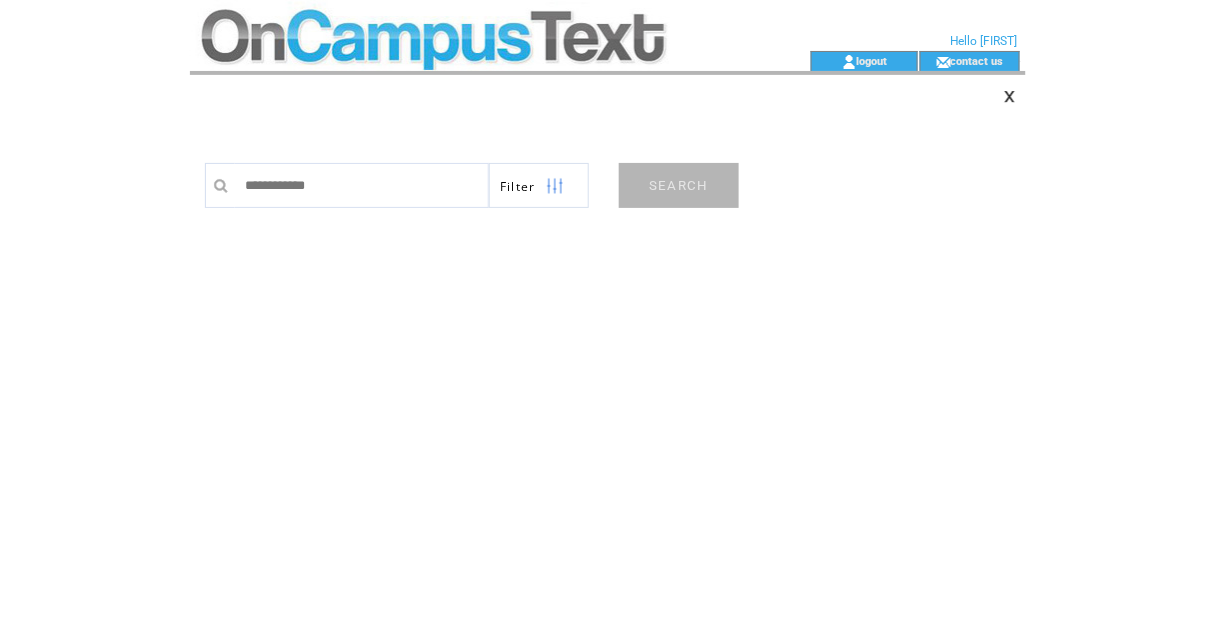 type on "**********" 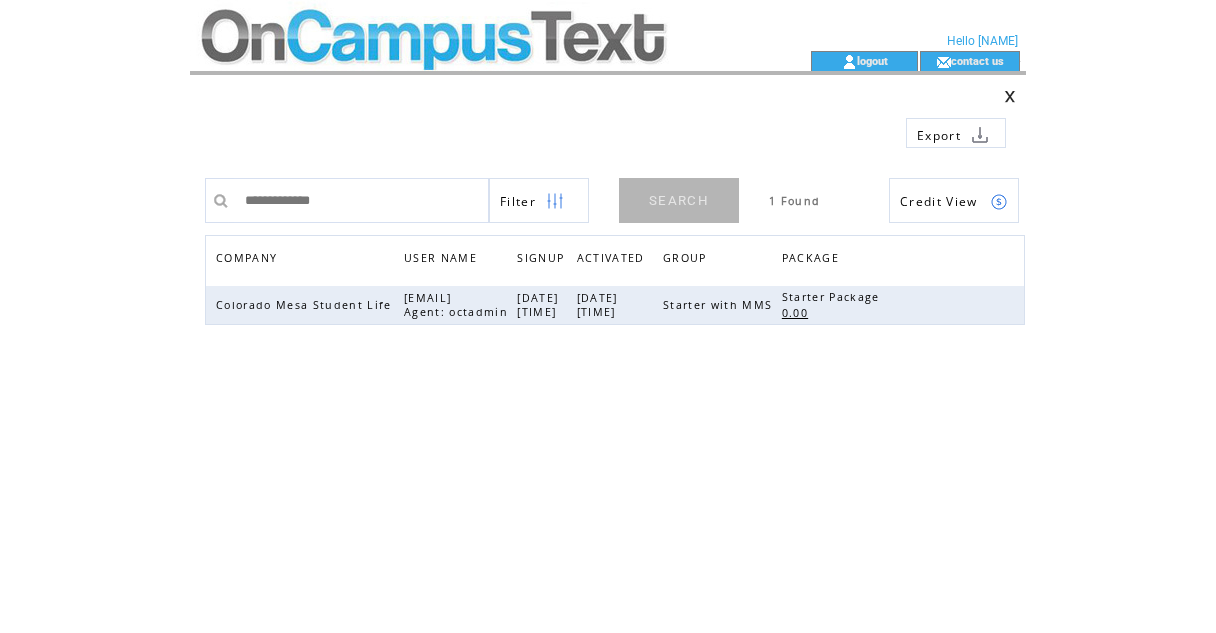 scroll, scrollTop: 0, scrollLeft: 0, axis: both 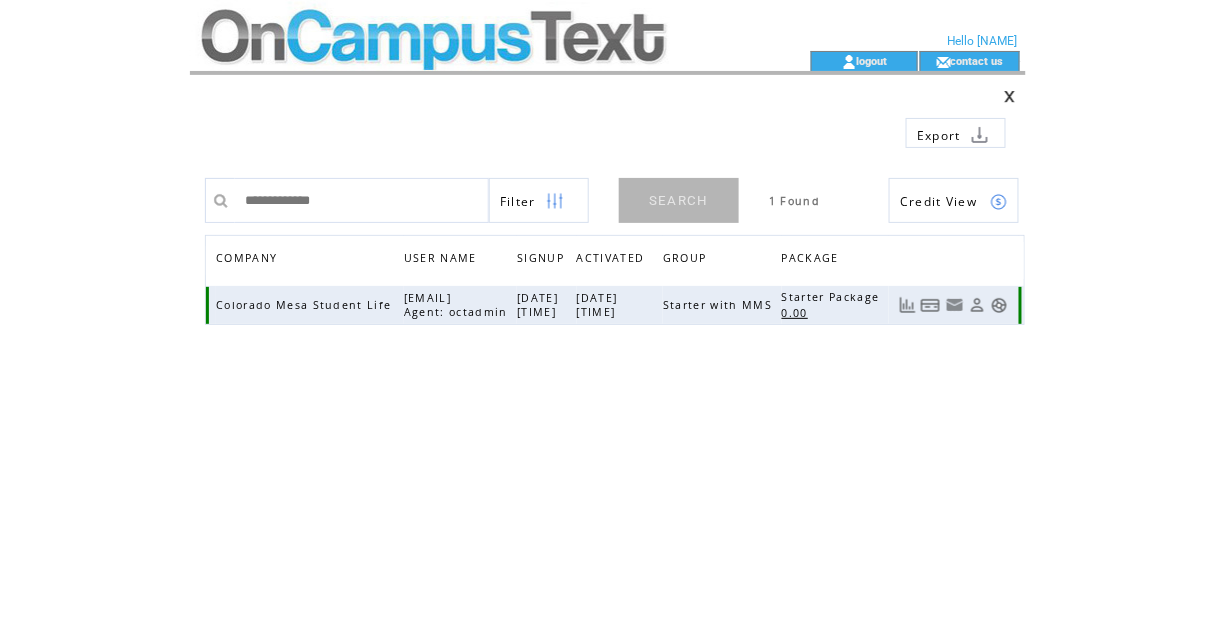 click at bounding box center [999, 305] 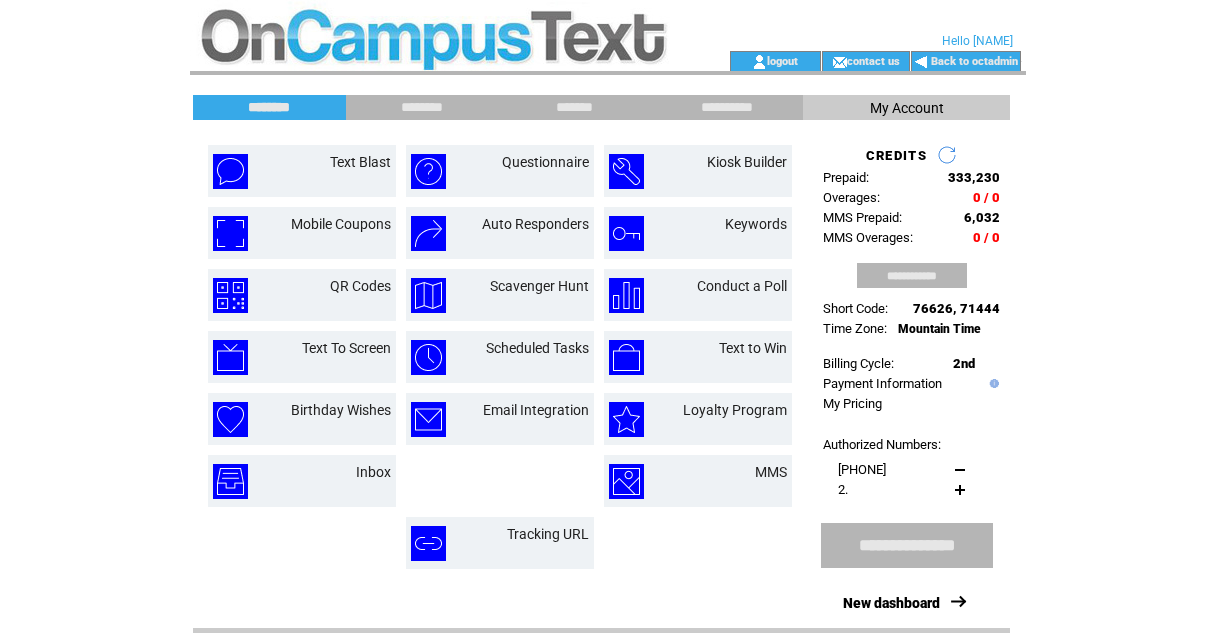 scroll, scrollTop: 0, scrollLeft: 0, axis: both 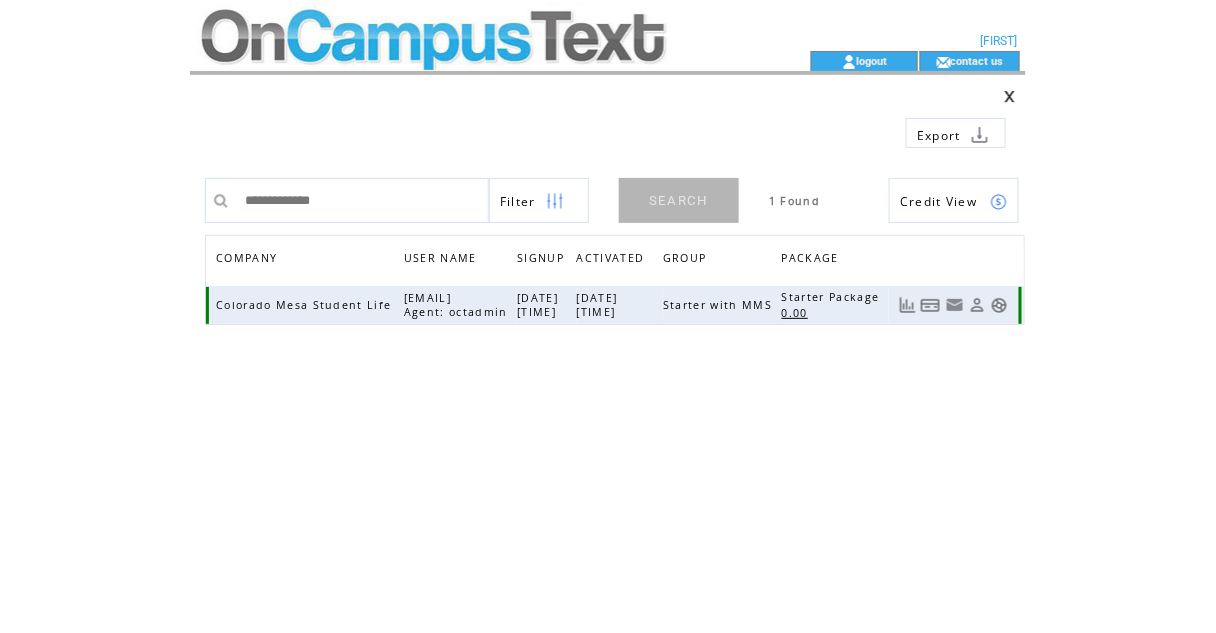 click at bounding box center [977, 305] 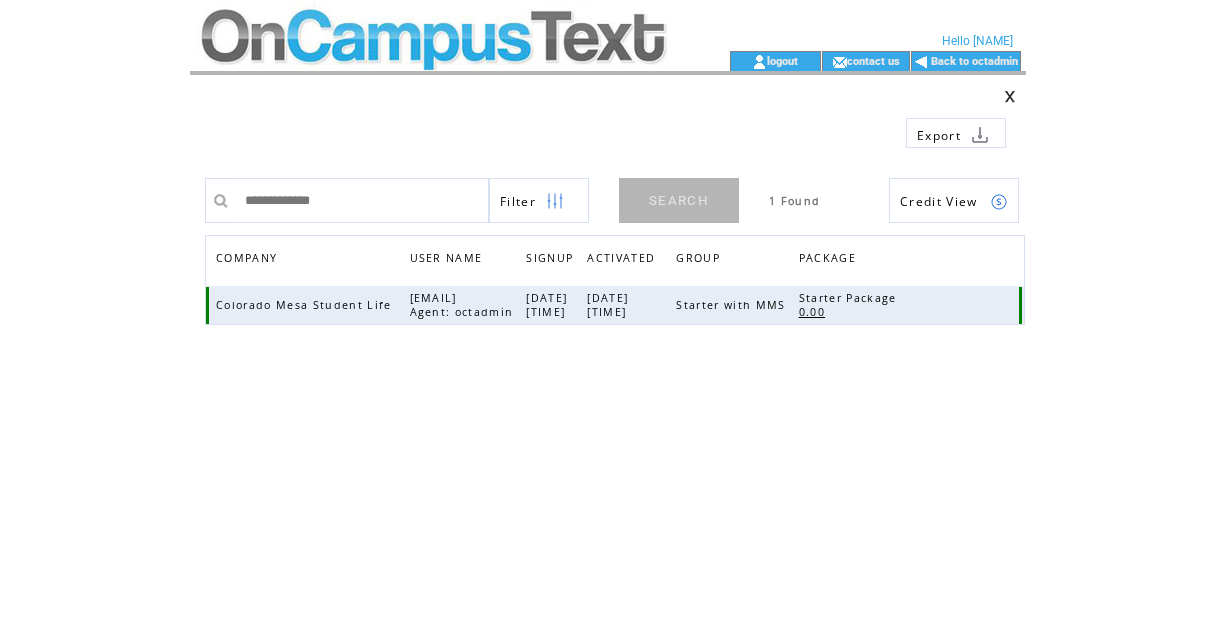 scroll, scrollTop: 0, scrollLeft: 0, axis: both 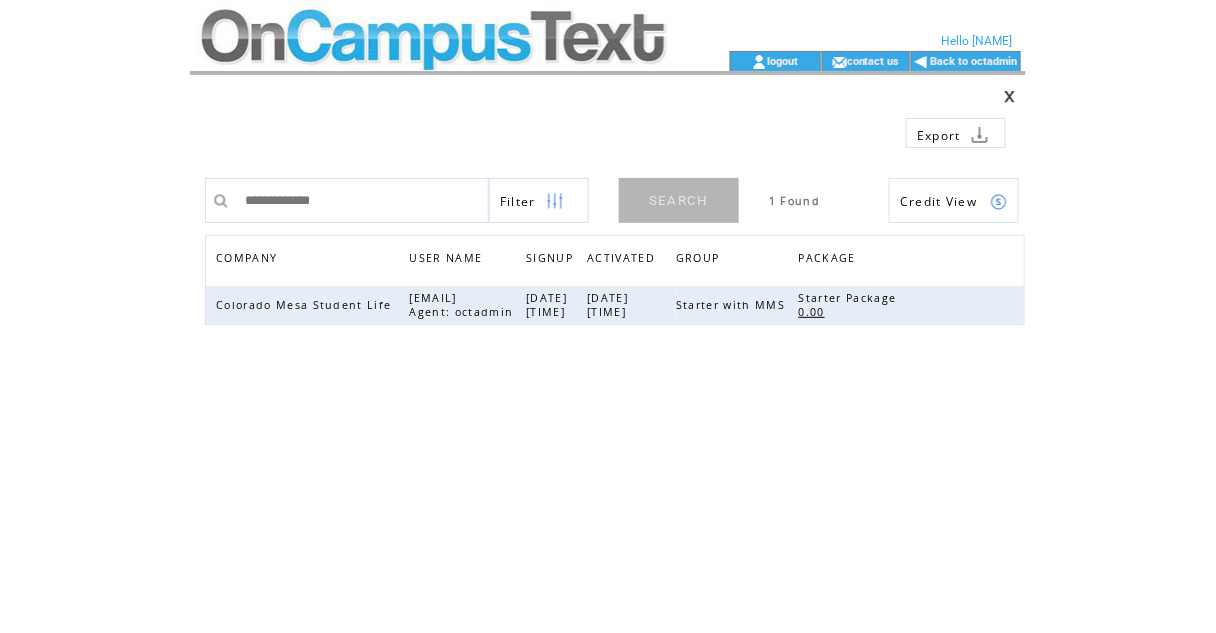 click at bounding box center [432, 61] 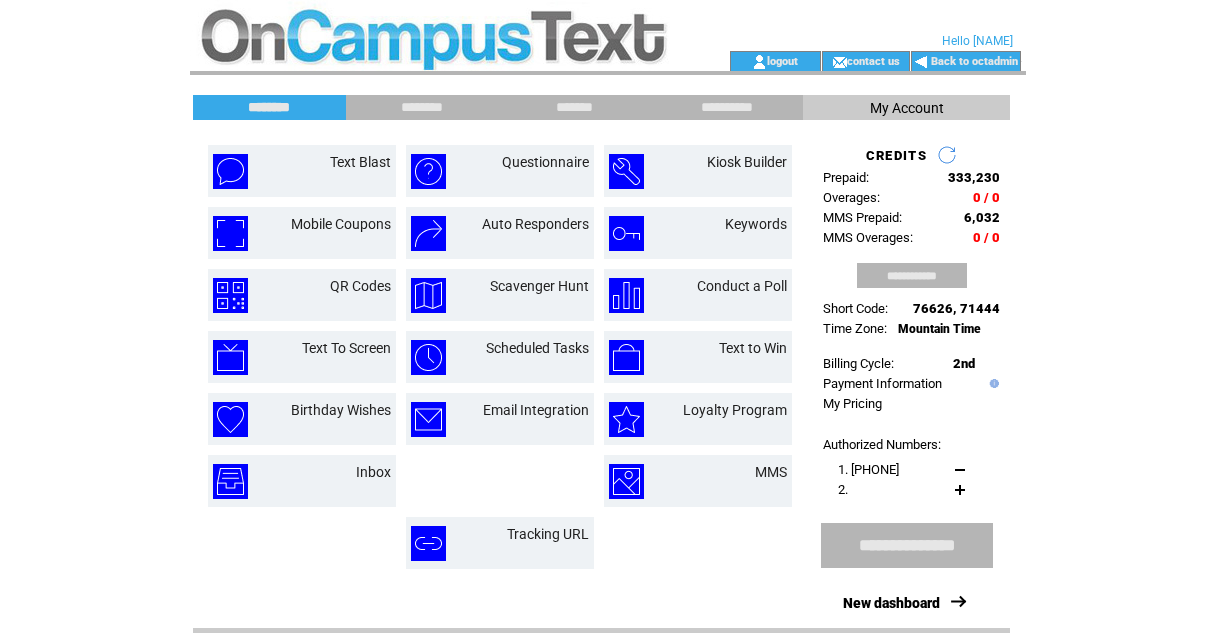 scroll, scrollTop: 0, scrollLeft: 0, axis: both 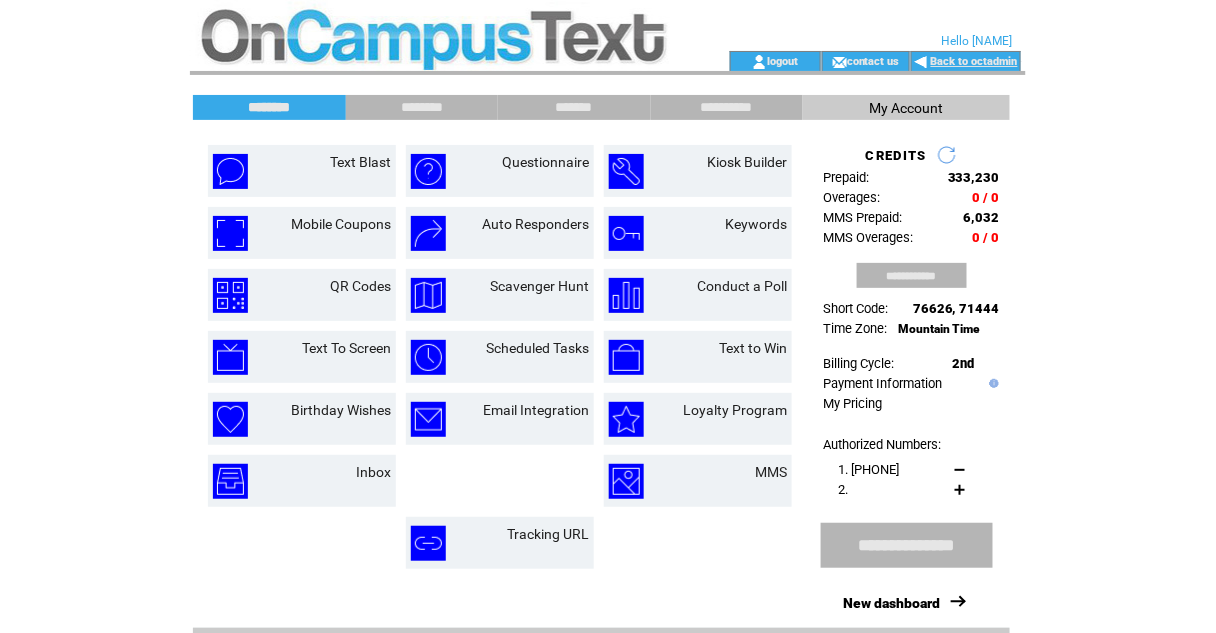 click on "Back to octadmin" at bounding box center [974, 61] 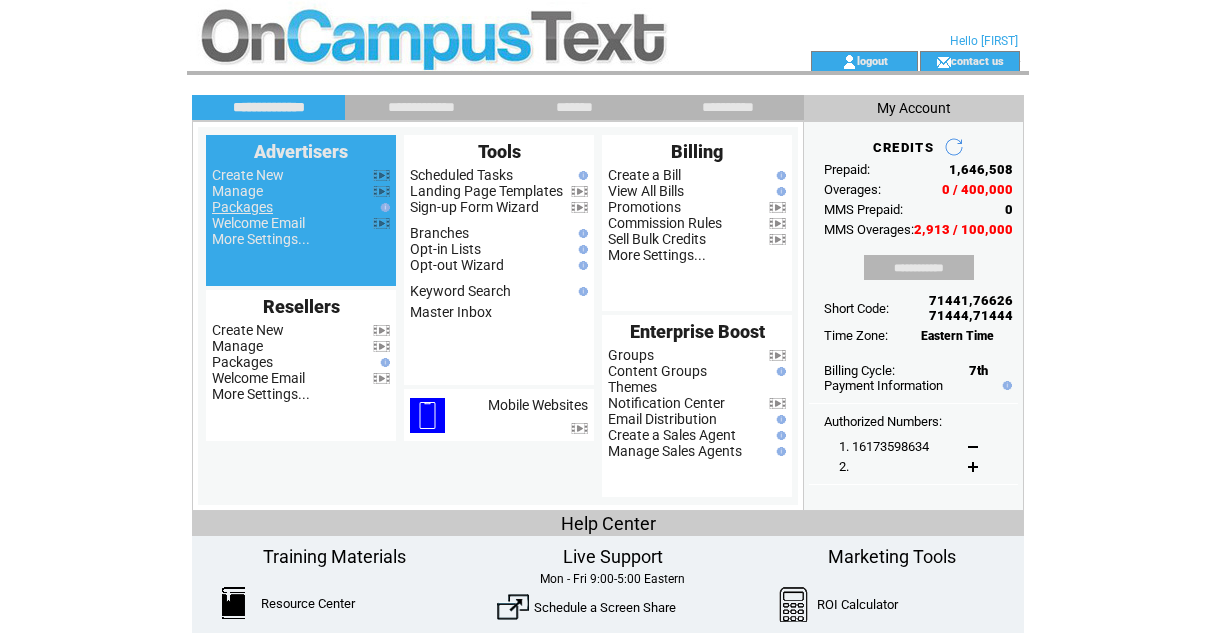 scroll, scrollTop: 0, scrollLeft: 0, axis: both 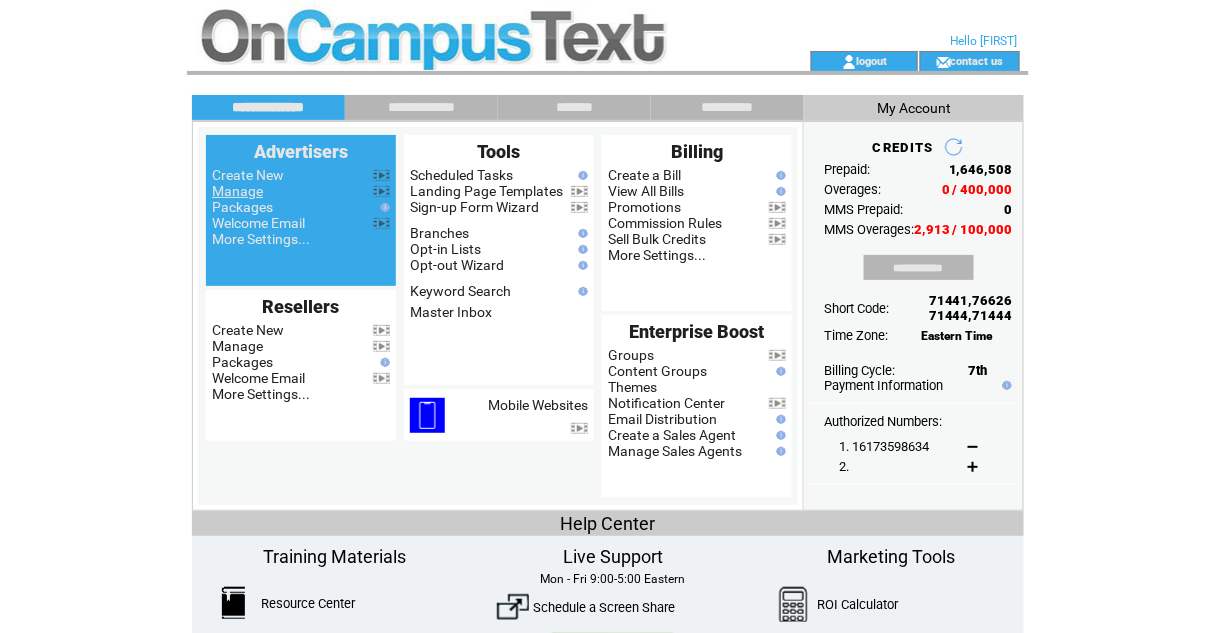 click on "Manage" at bounding box center (237, 191) 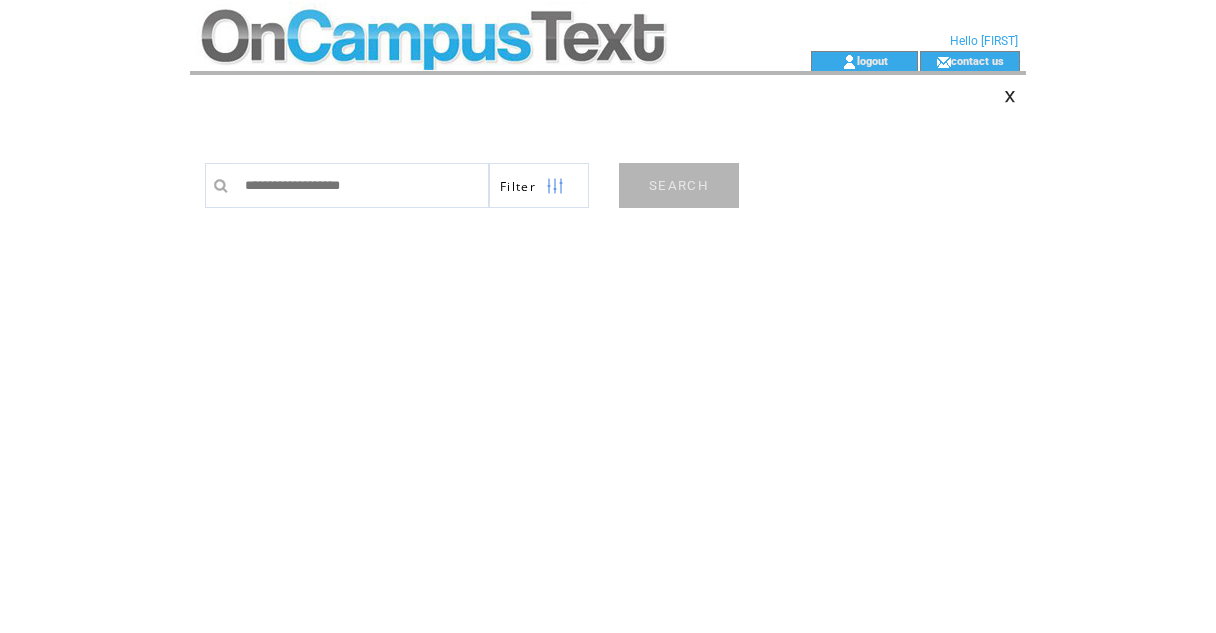 scroll, scrollTop: 0, scrollLeft: 0, axis: both 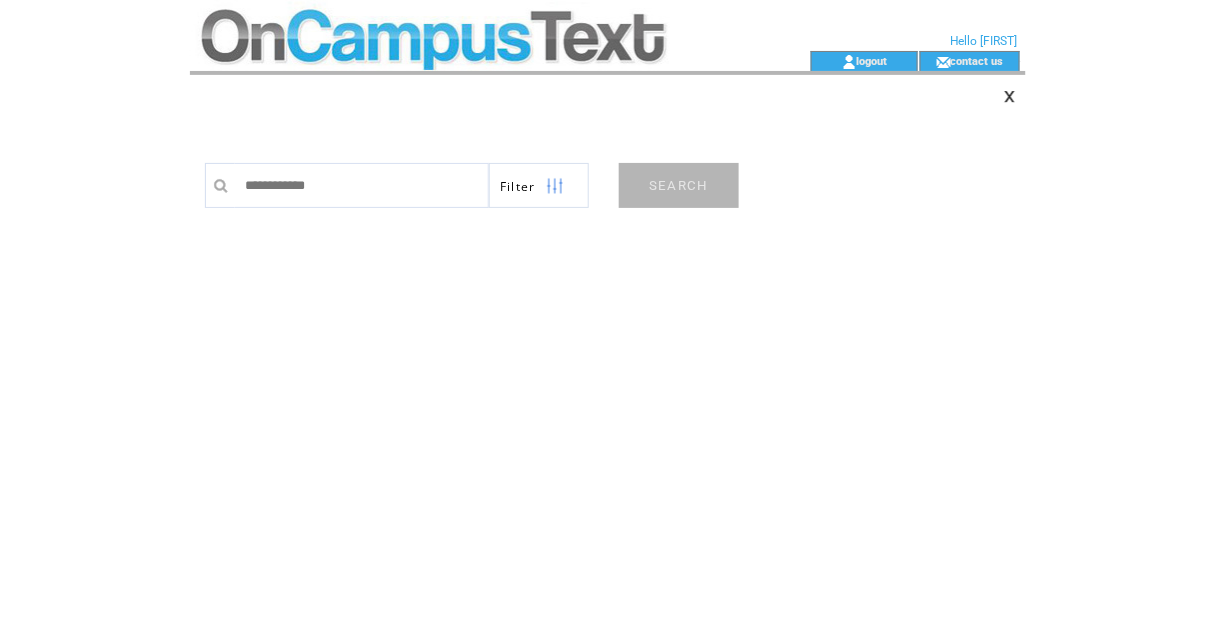 type on "**********" 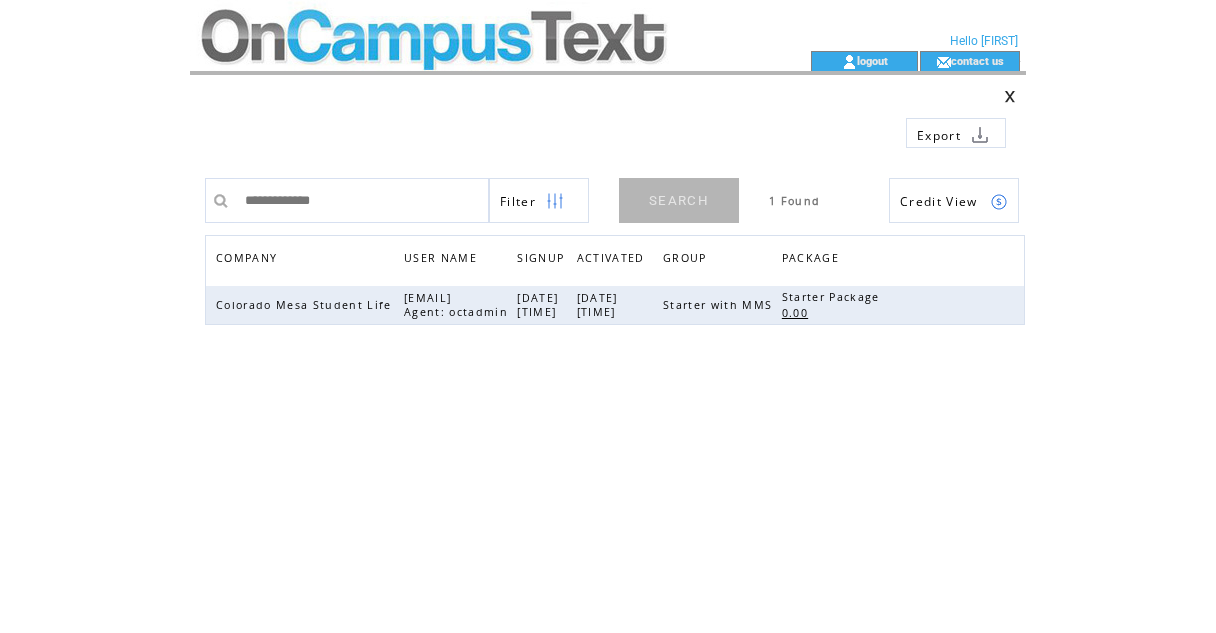 scroll, scrollTop: 0, scrollLeft: 0, axis: both 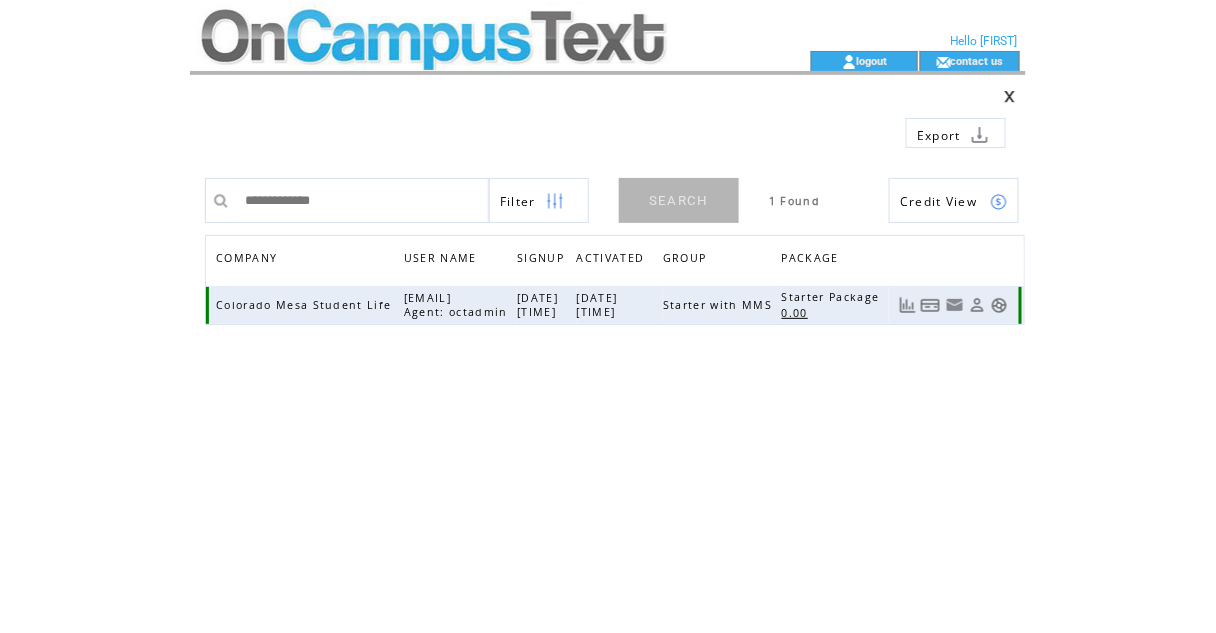 click at bounding box center [977, 305] 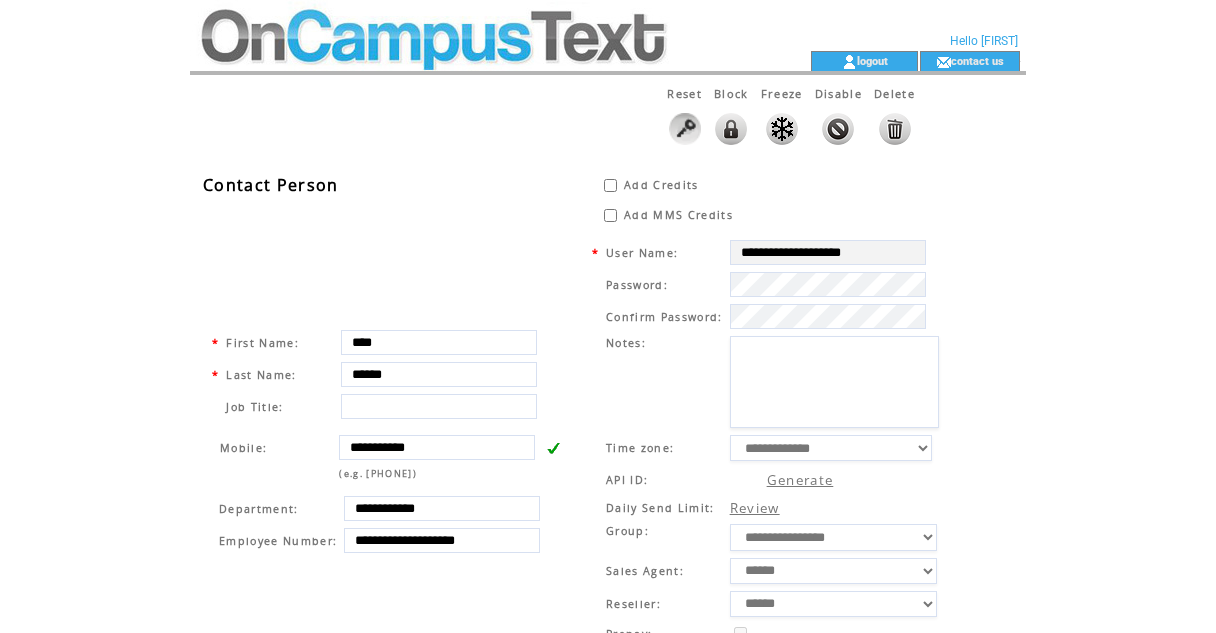 scroll, scrollTop: 0, scrollLeft: 0, axis: both 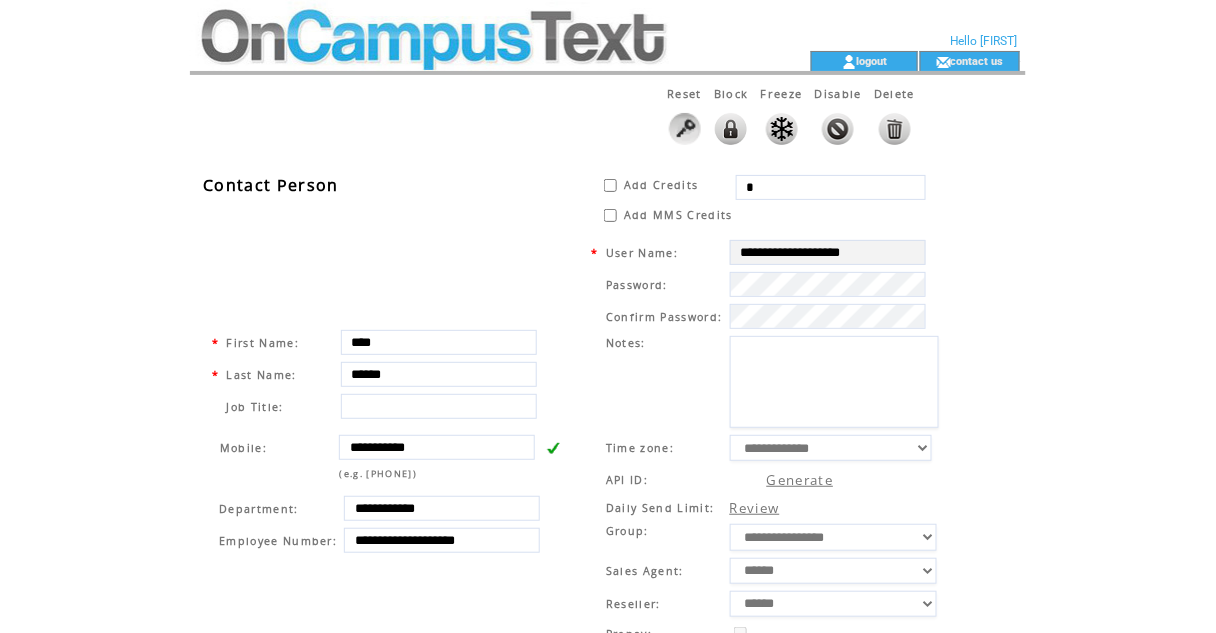 drag, startPoint x: 771, startPoint y: 182, endPoint x: 732, endPoint y: 189, distance: 39.623226 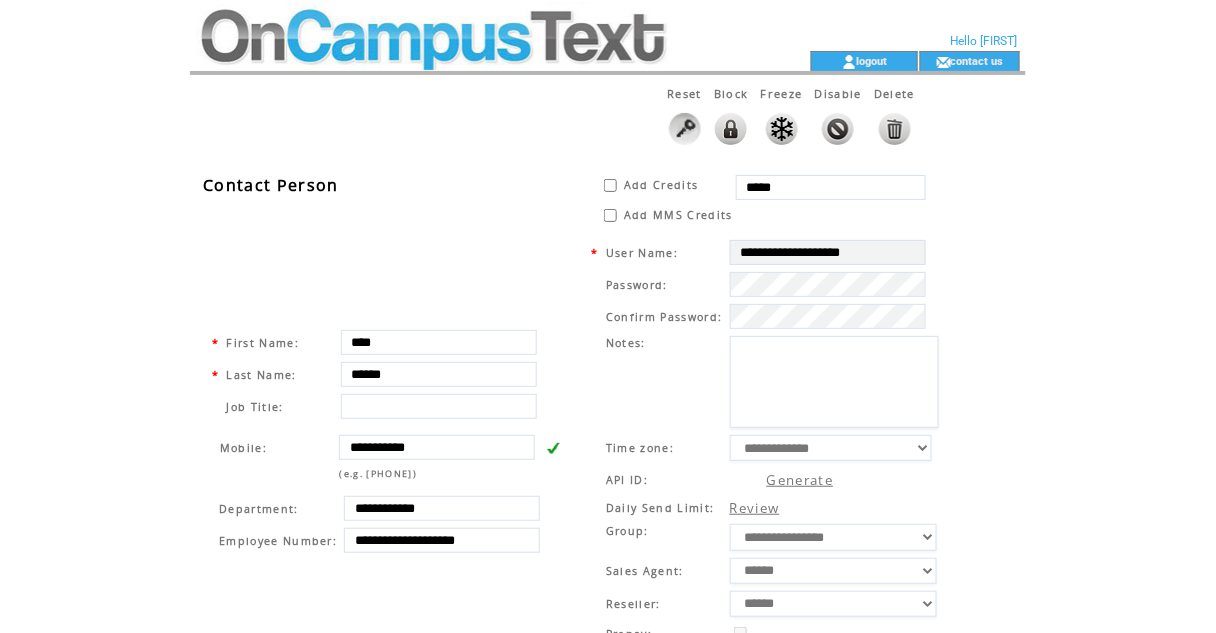scroll, scrollTop: 632, scrollLeft: 0, axis: vertical 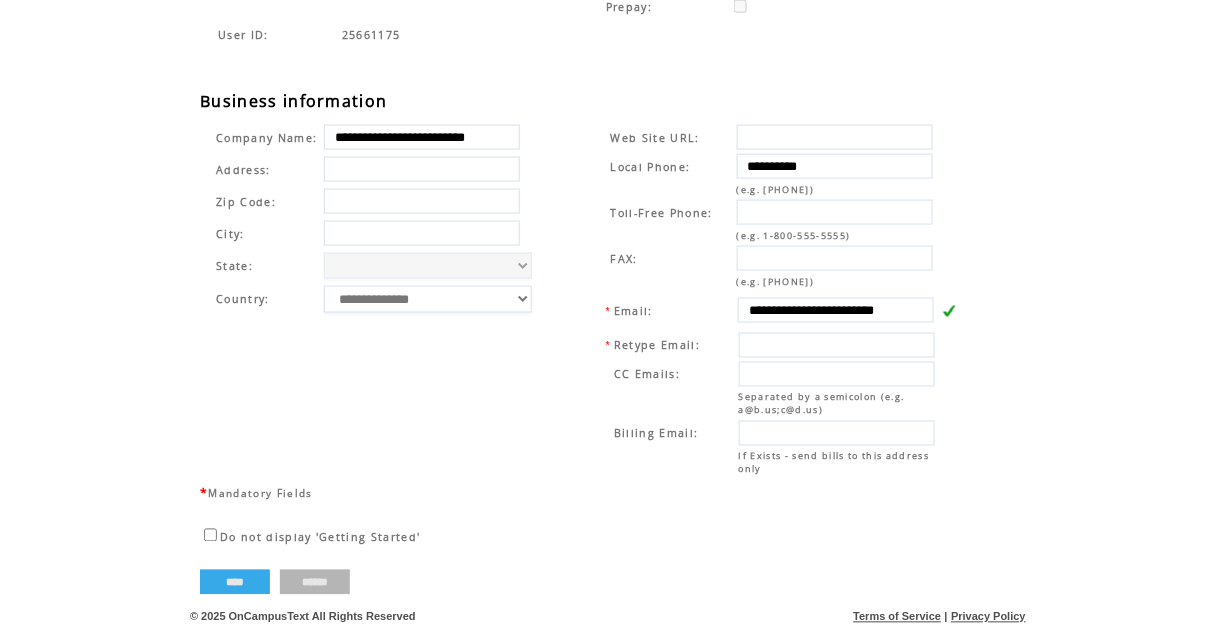 type on "*****" 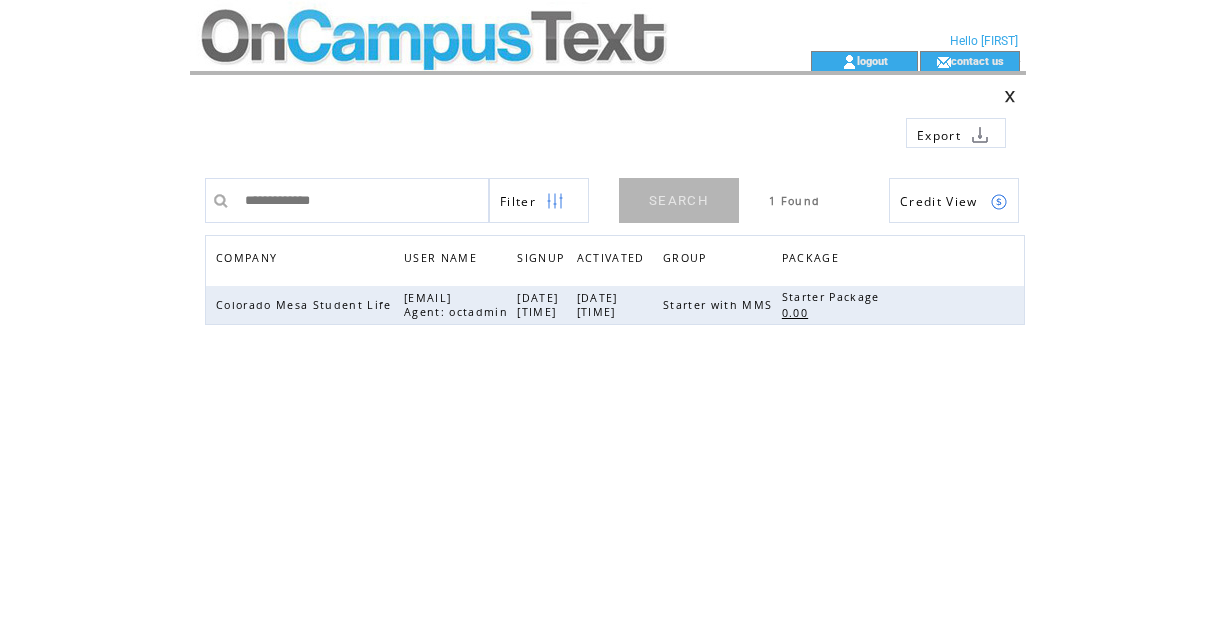 scroll, scrollTop: 0, scrollLeft: 0, axis: both 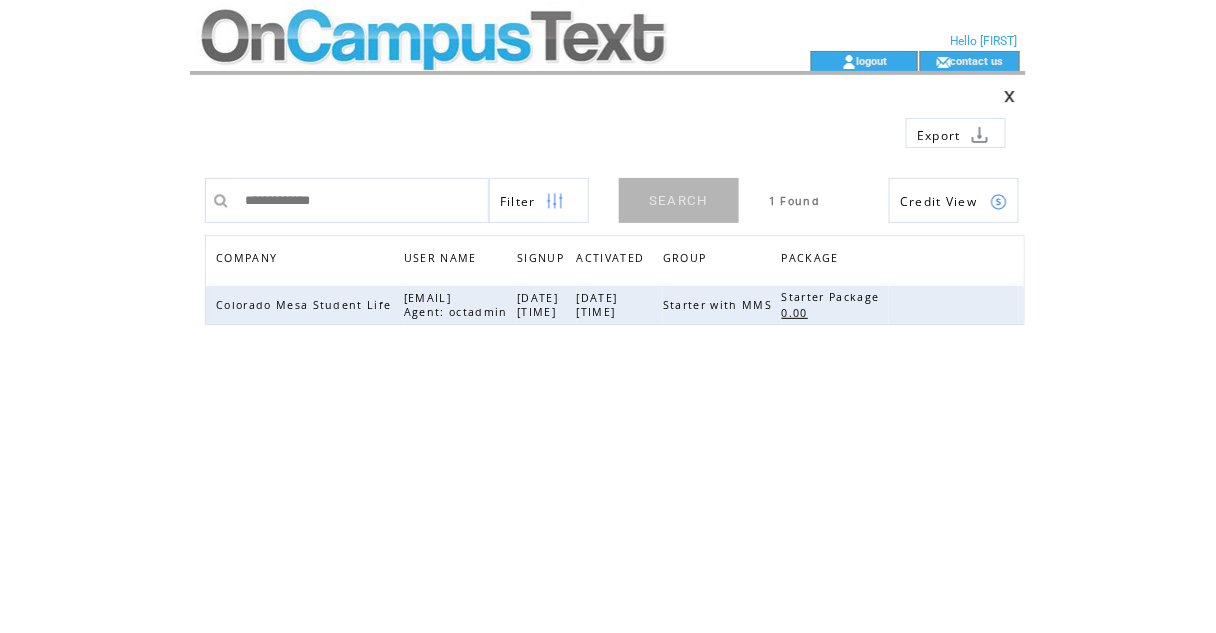click at bounding box center [464, 25] 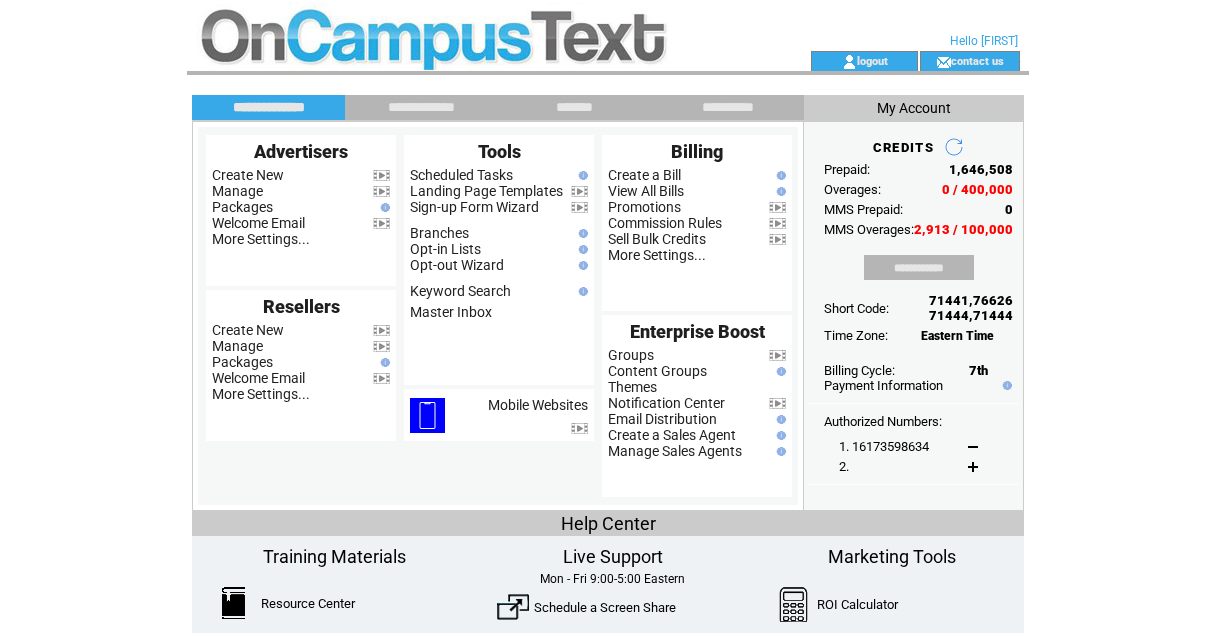 scroll, scrollTop: 0, scrollLeft: 0, axis: both 